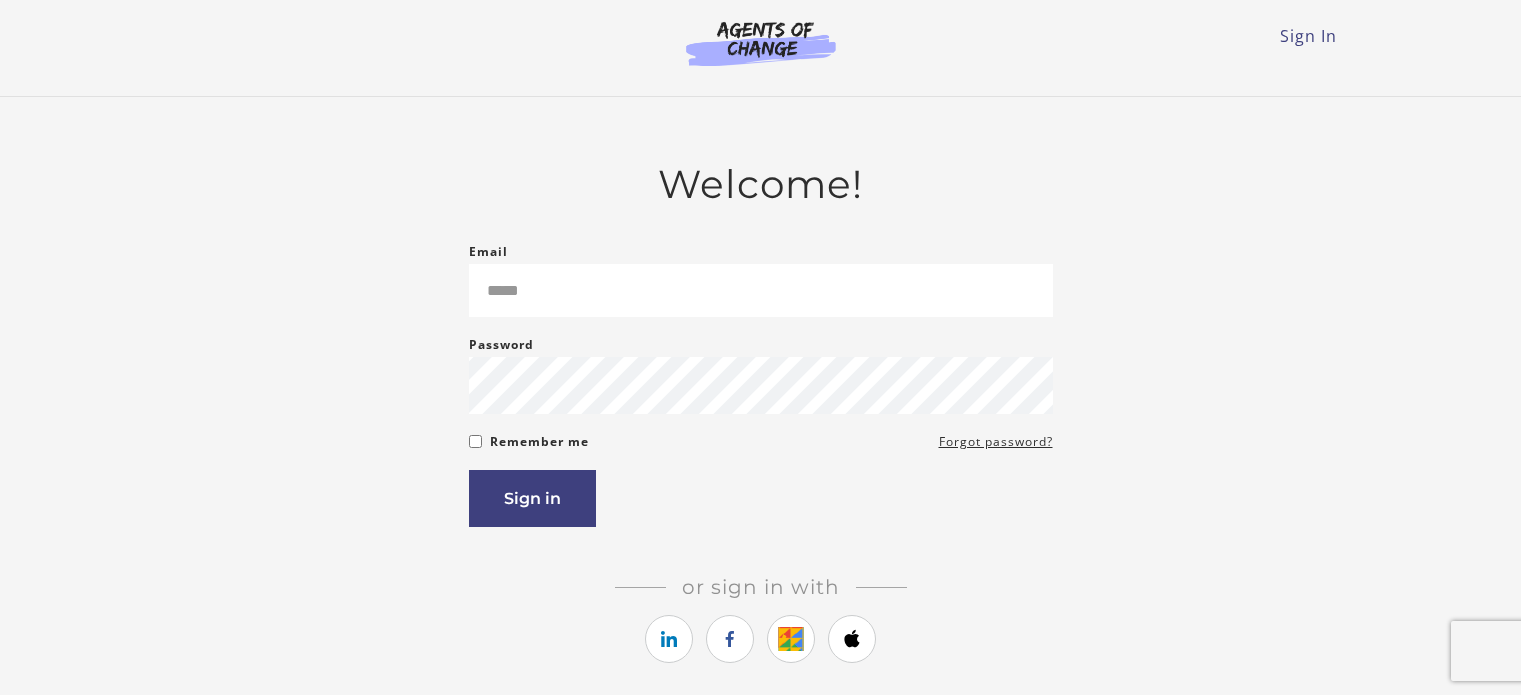 scroll, scrollTop: 0, scrollLeft: 0, axis: both 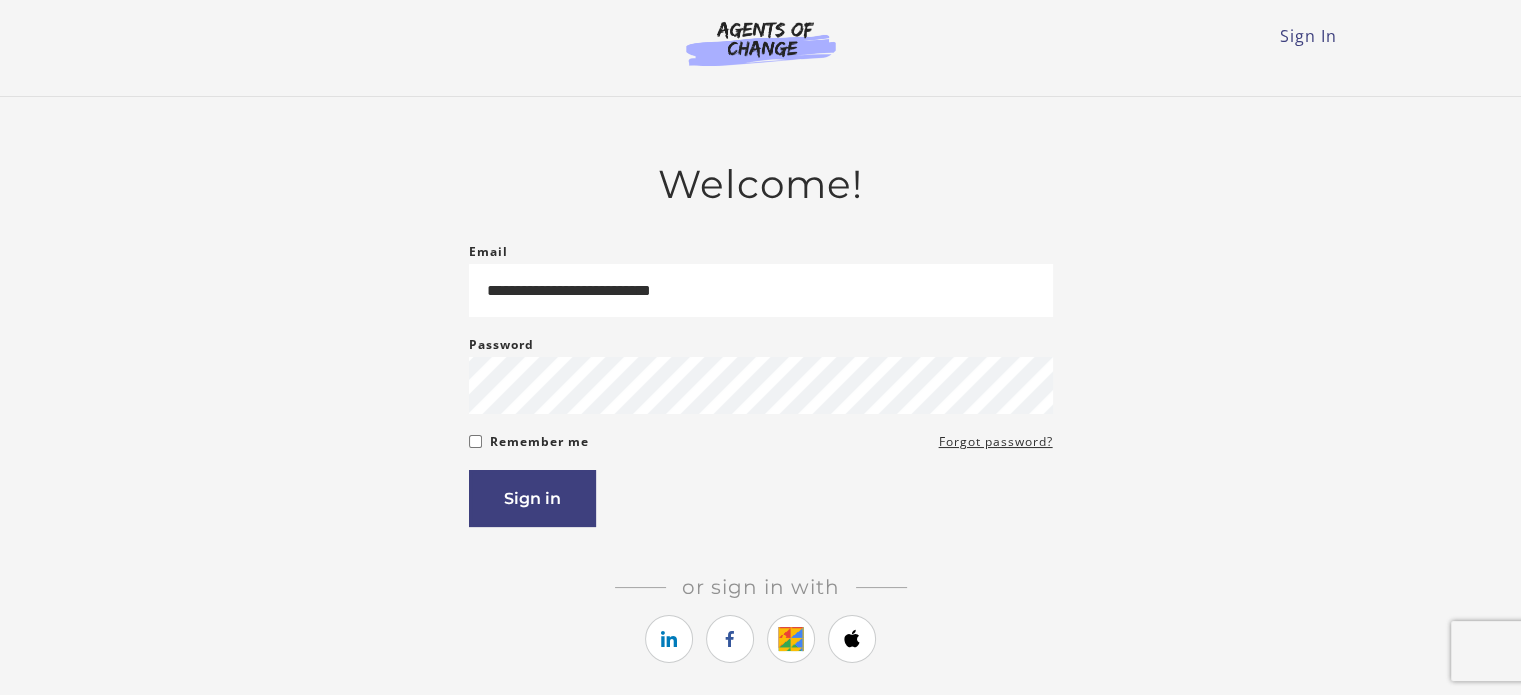 type on "**********" 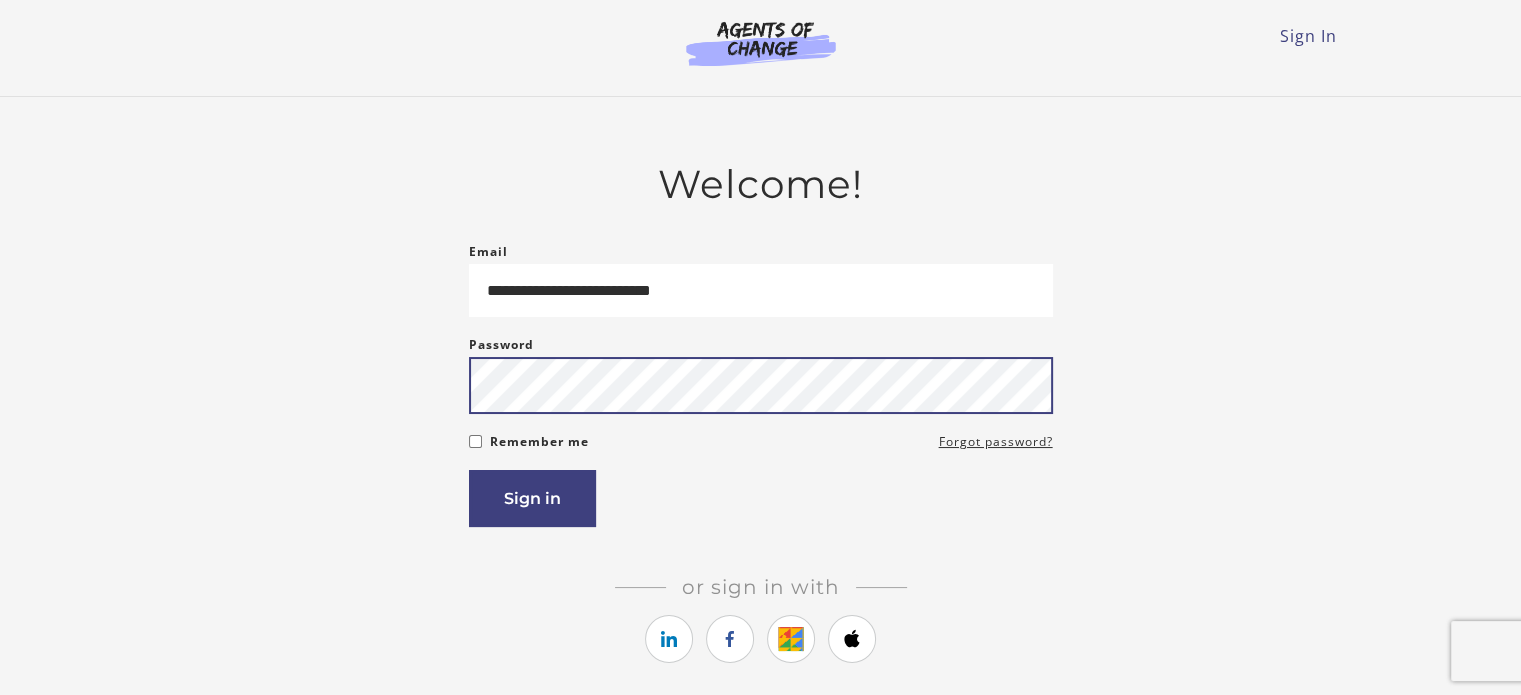 click on "Sign in" at bounding box center [532, 498] 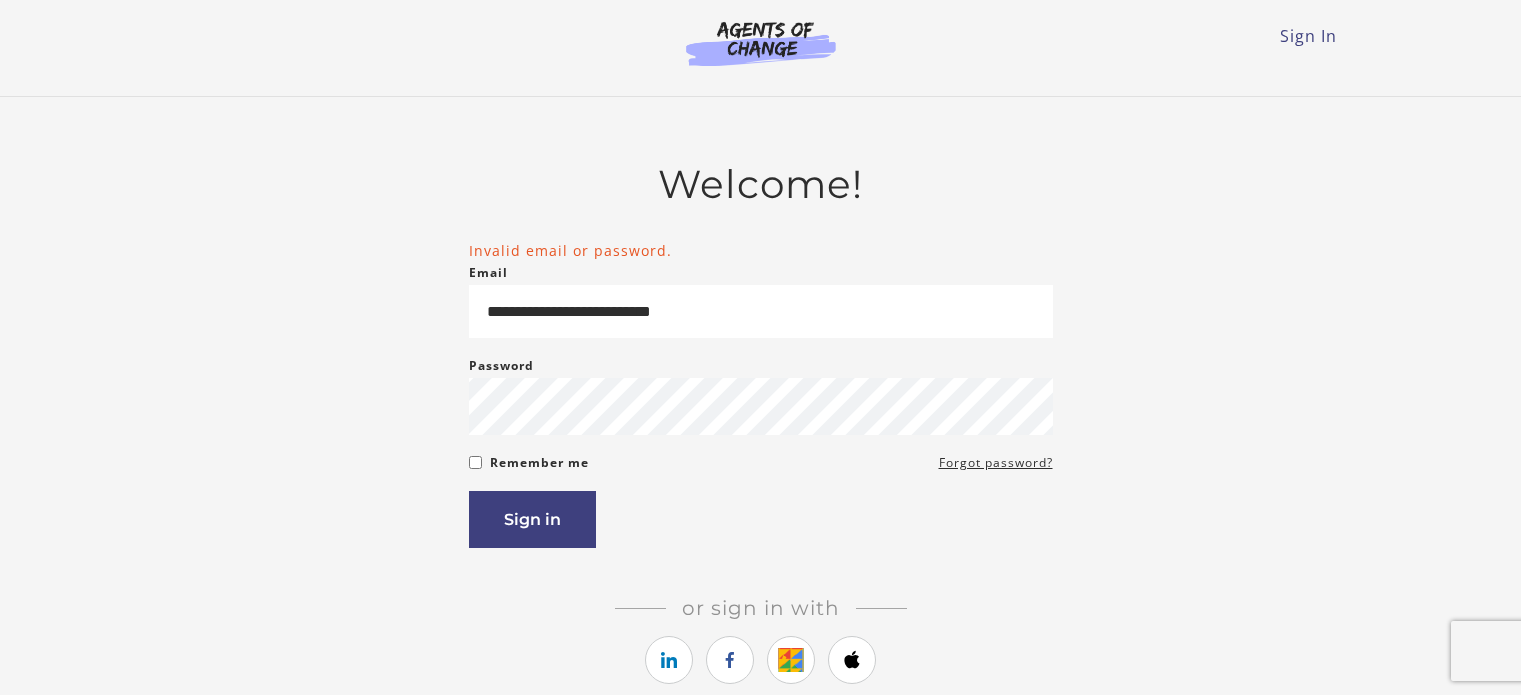 scroll, scrollTop: 0, scrollLeft: 0, axis: both 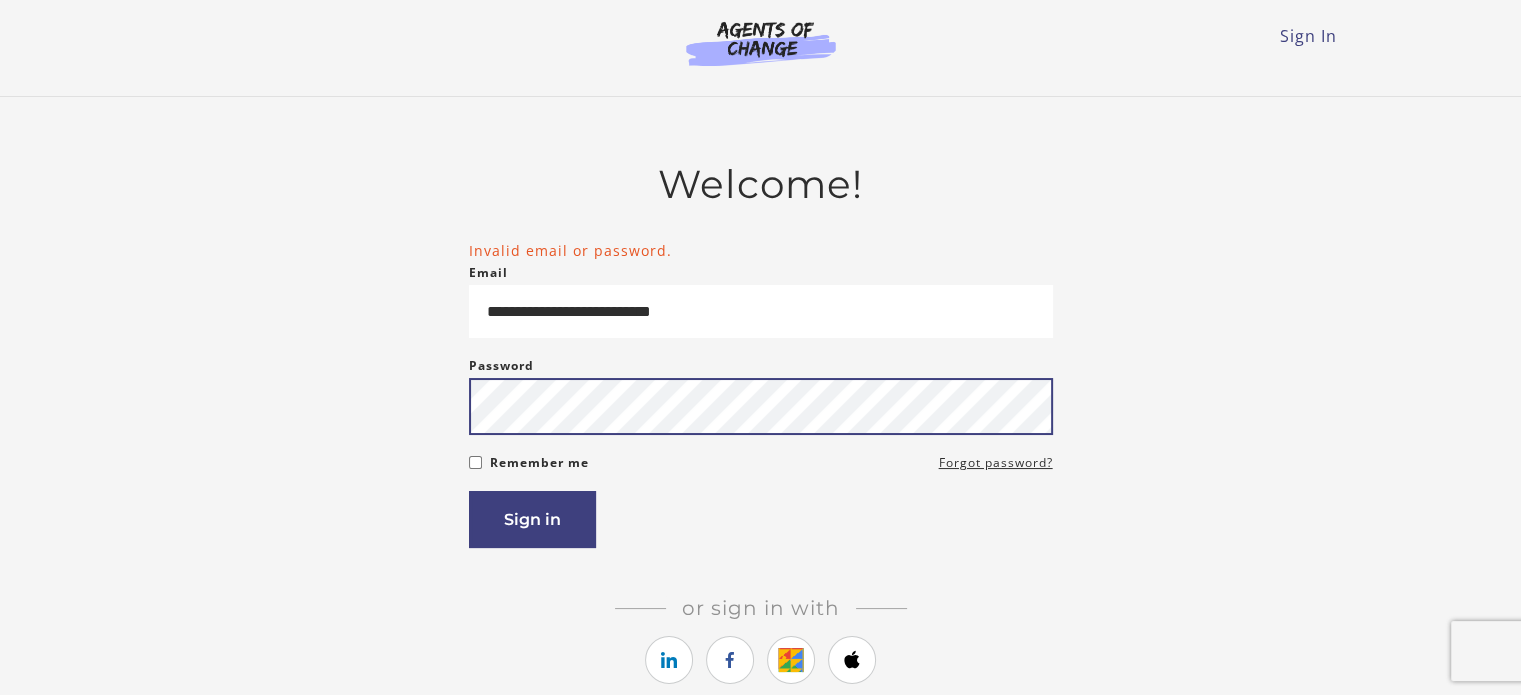 click on "Sign in" at bounding box center [532, 519] 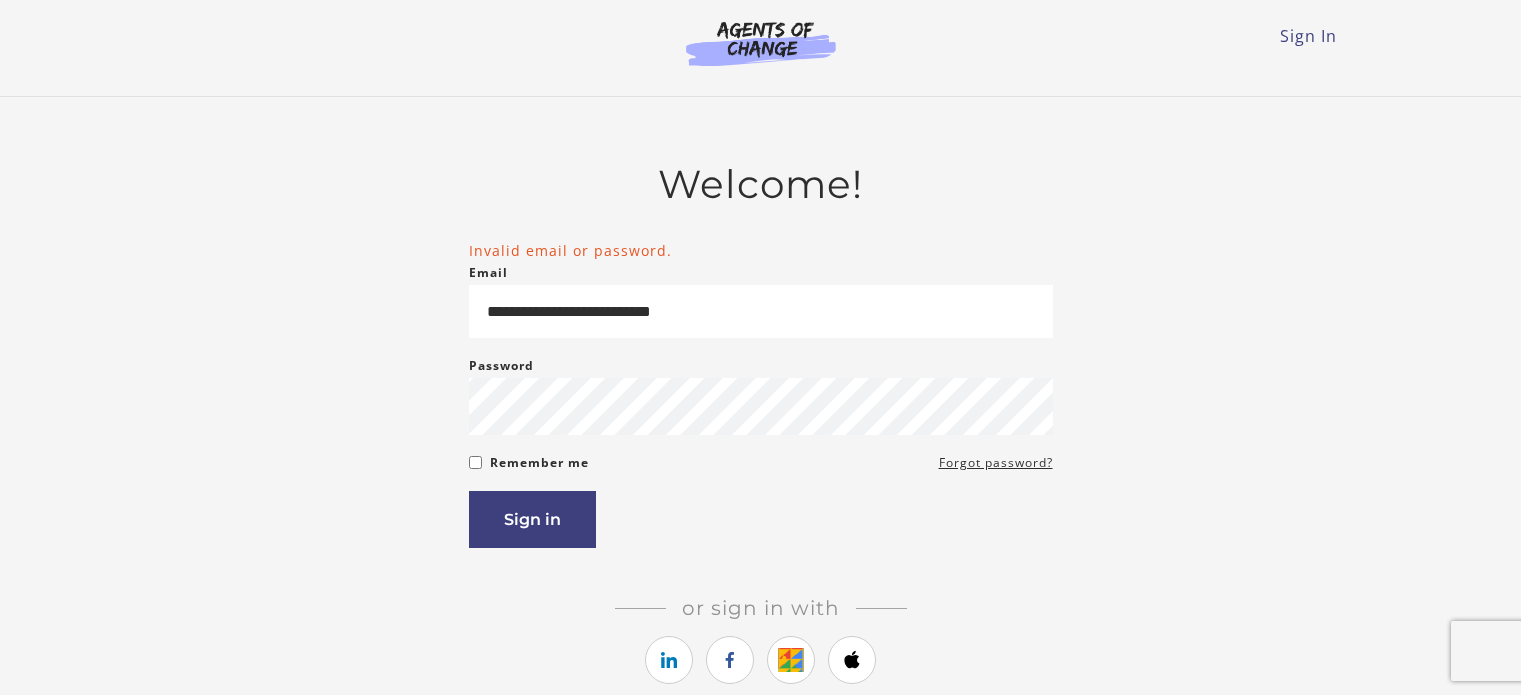 scroll, scrollTop: 0, scrollLeft: 0, axis: both 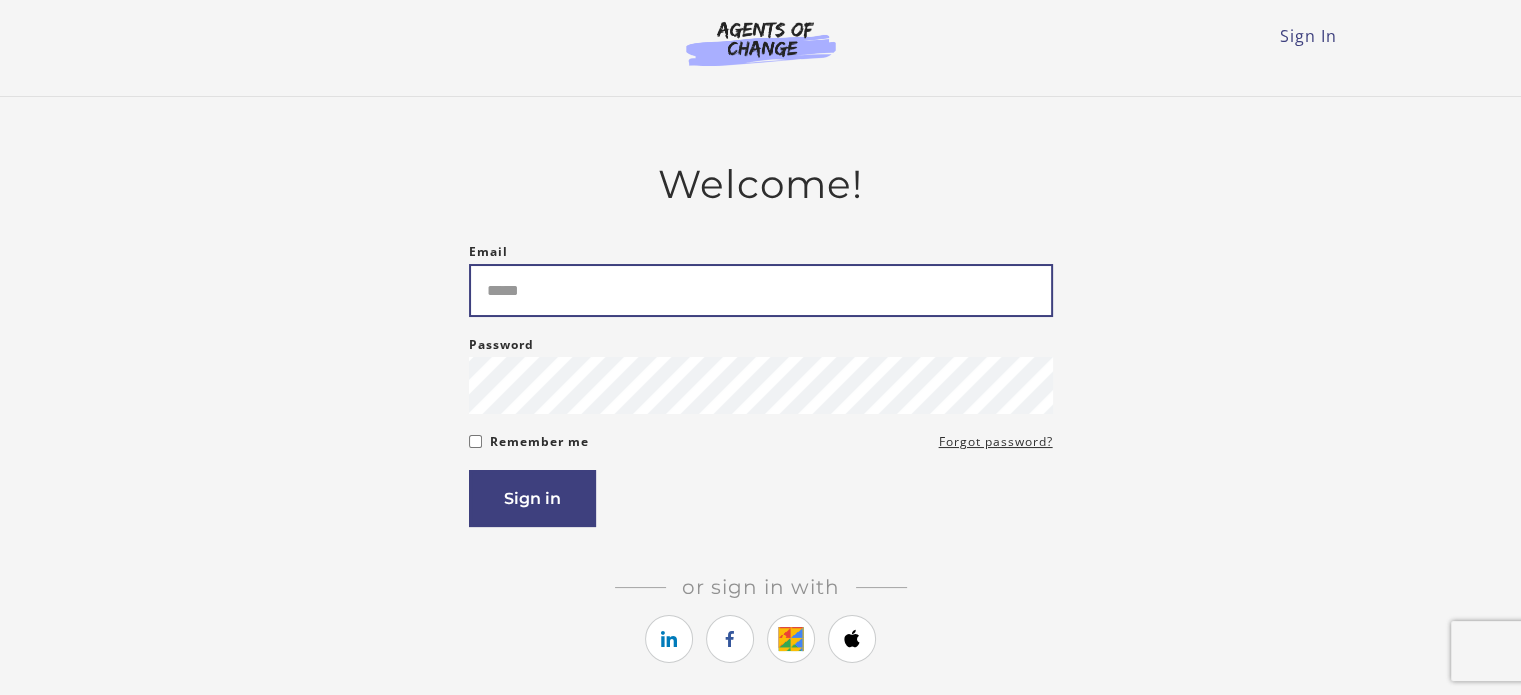 click on "Email" at bounding box center [761, 290] 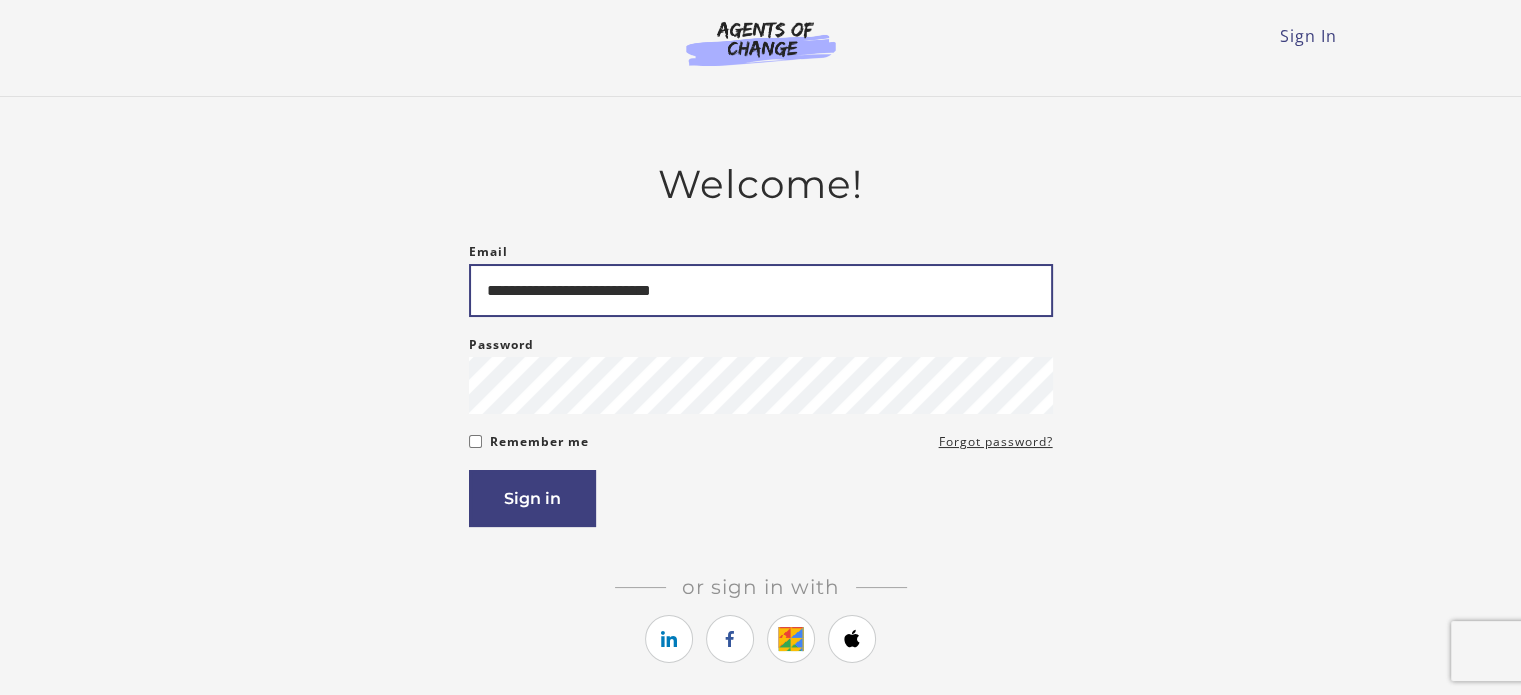 type on "**********" 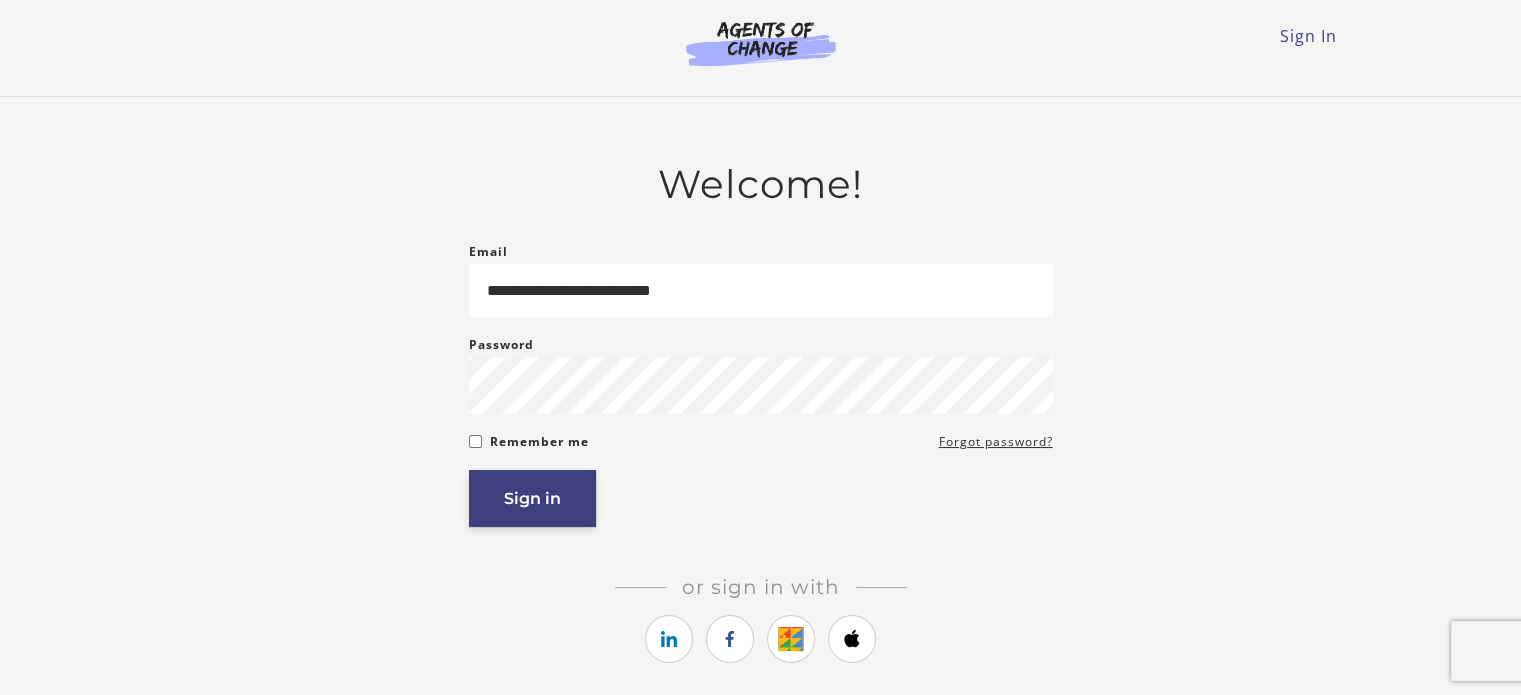 click on "Sign in" at bounding box center (532, 498) 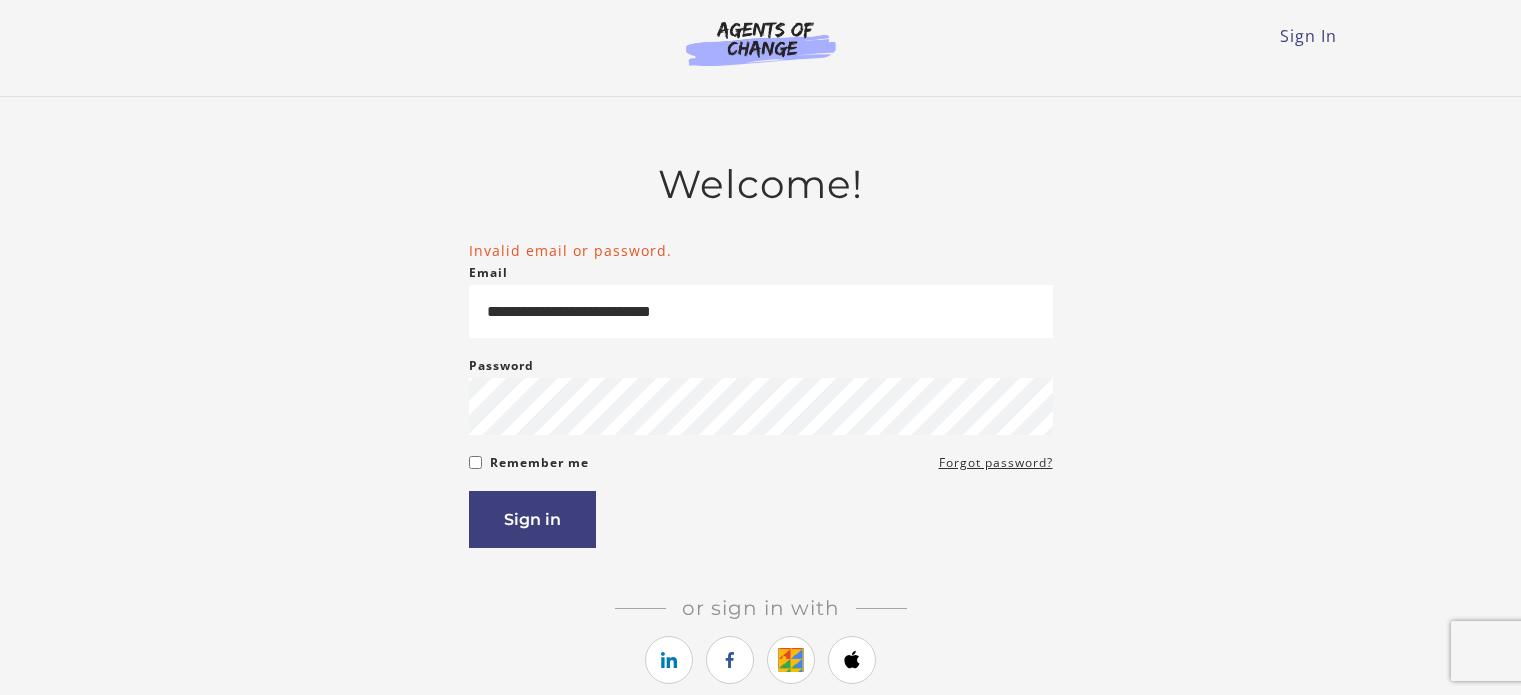 scroll, scrollTop: 0, scrollLeft: 0, axis: both 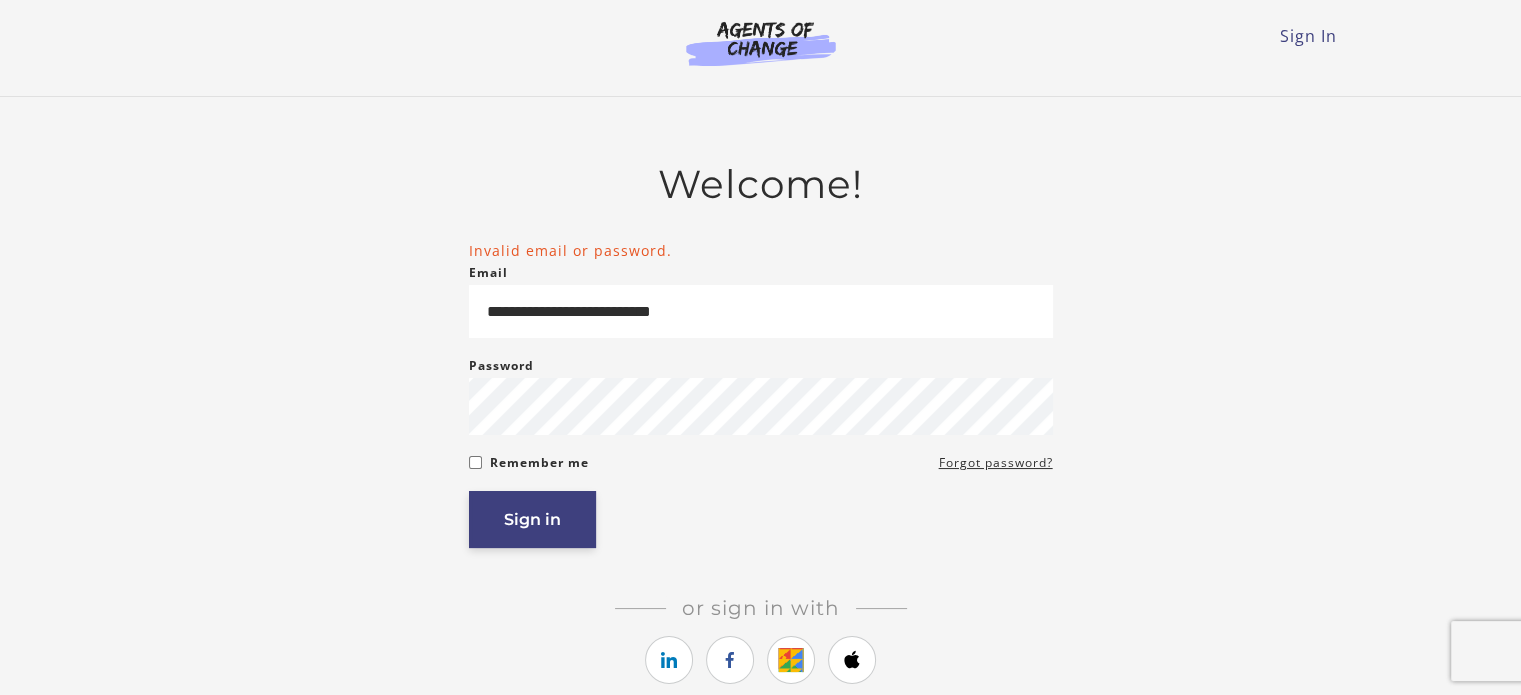 click on "Sign in" at bounding box center (532, 519) 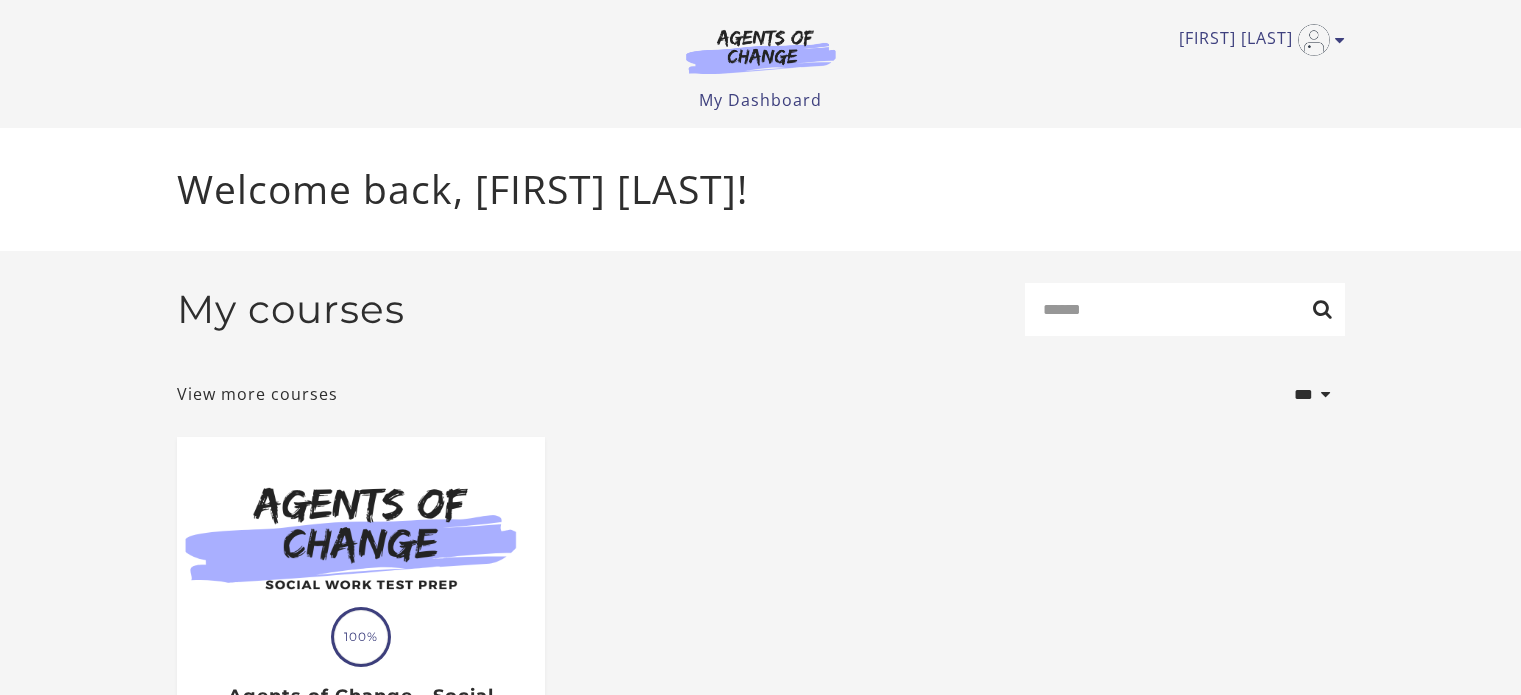 scroll, scrollTop: 0, scrollLeft: 0, axis: both 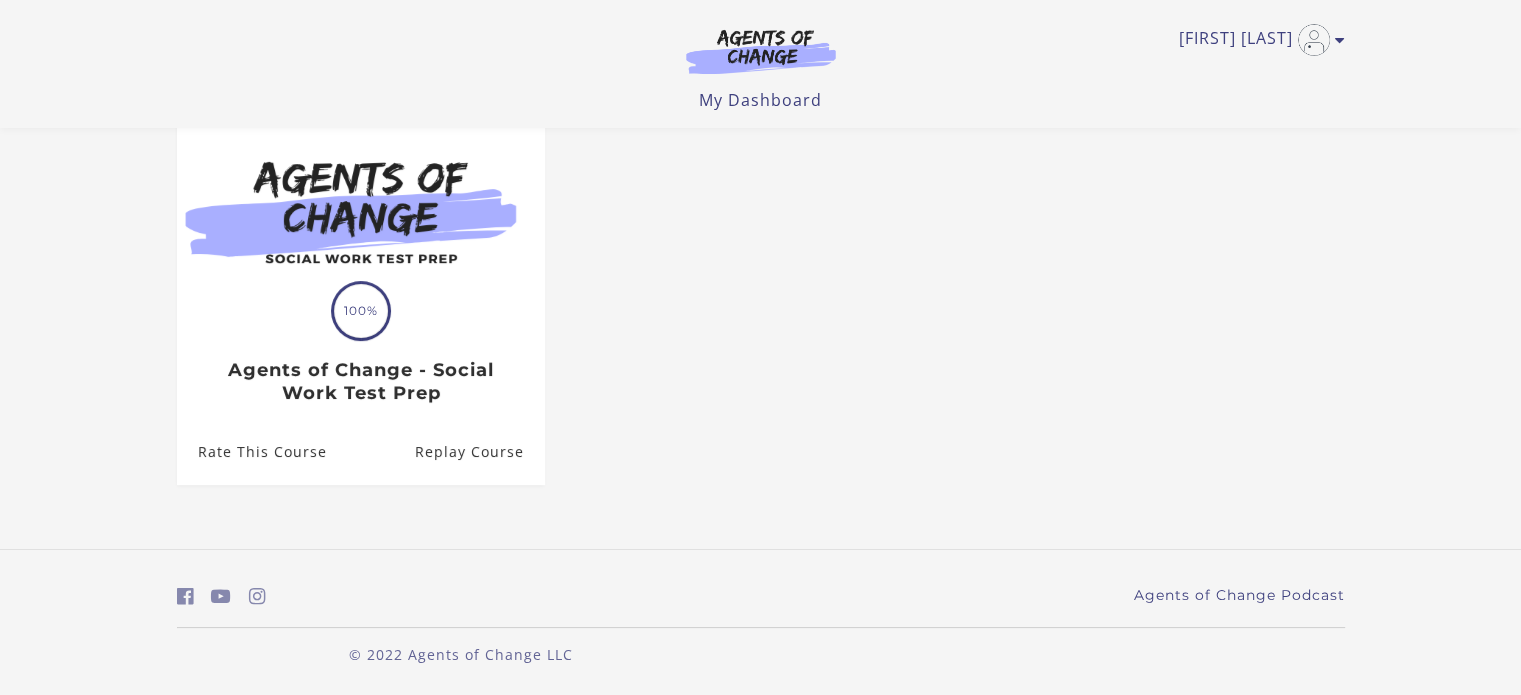 click on "Replay Course" at bounding box center [479, 452] 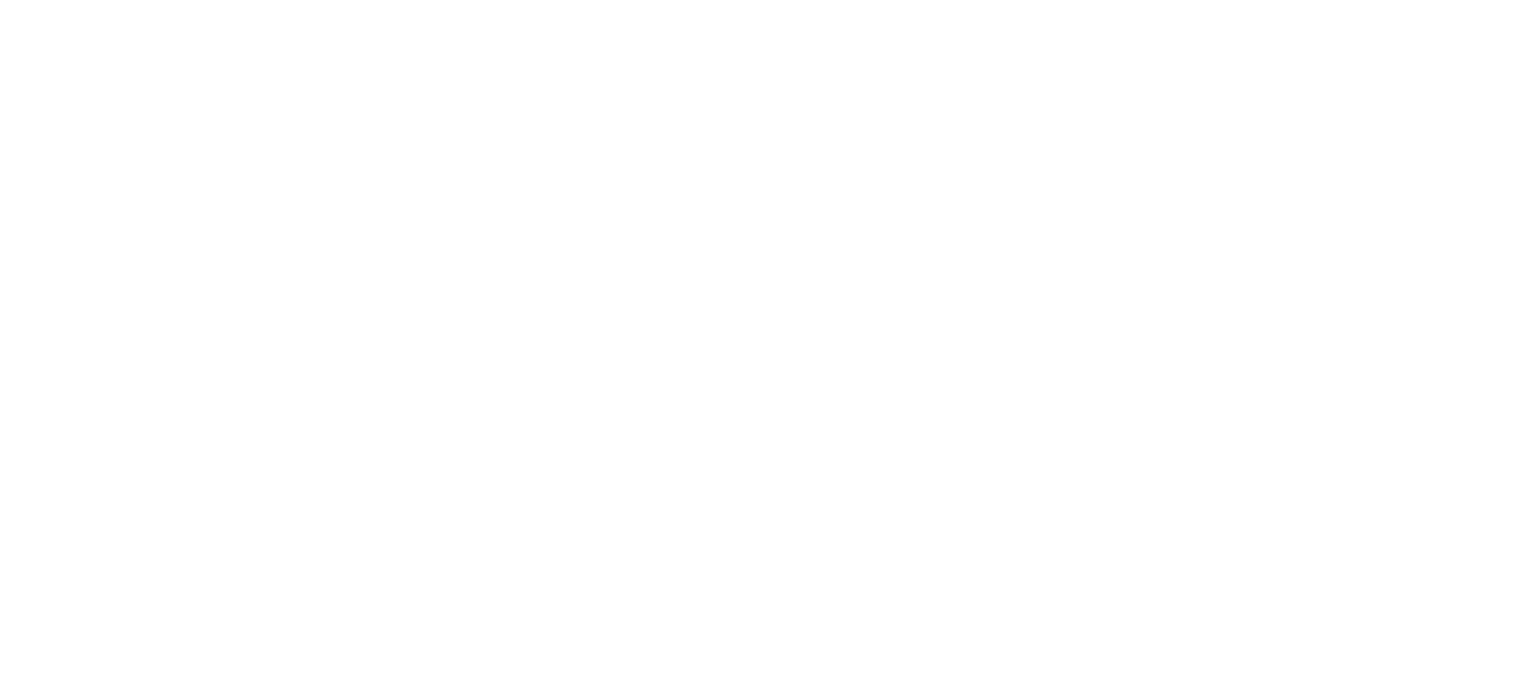scroll, scrollTop: 0, scrollLeft: 0, axis: both 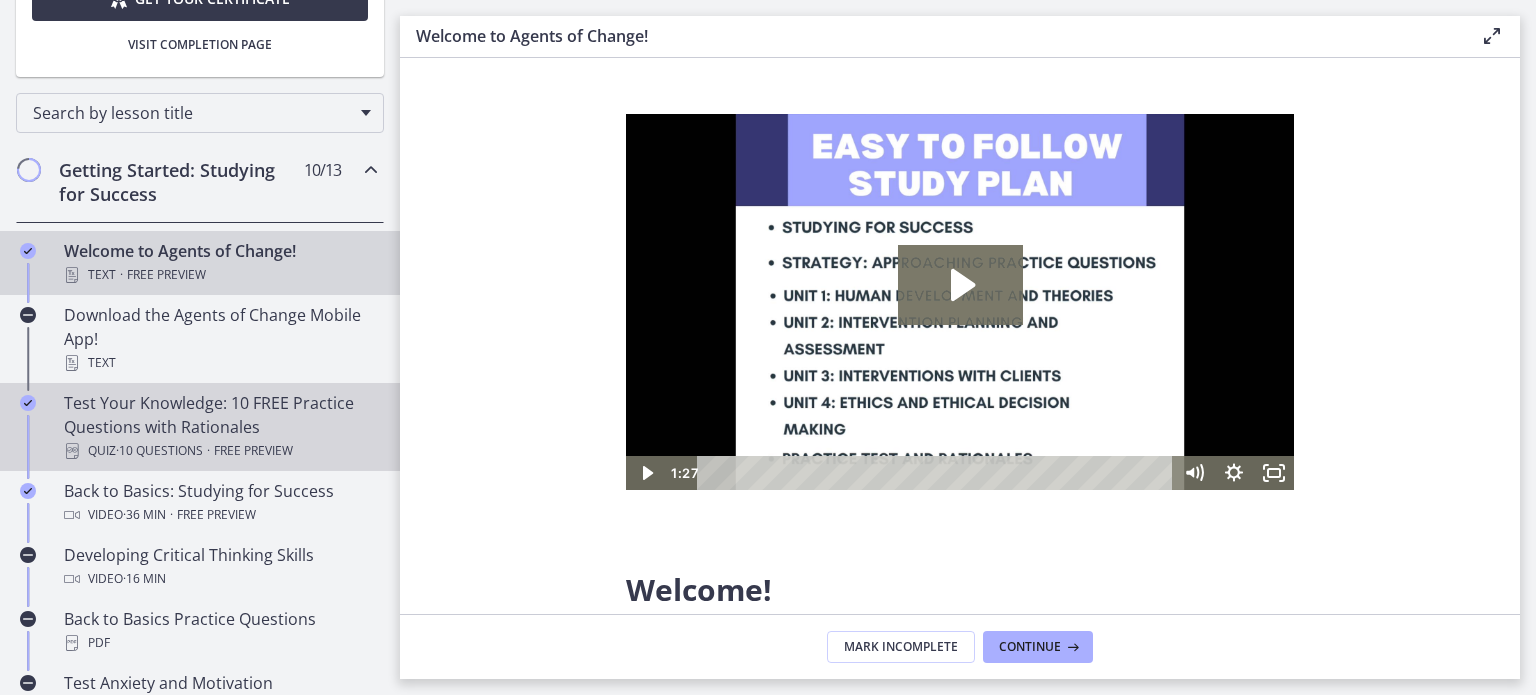 click on "Test Your Knowledge: 10 FREE Practice Questions with Rationales
Quiz
·  10 Questions
·
Free preview" at bounding box center (220, 427) 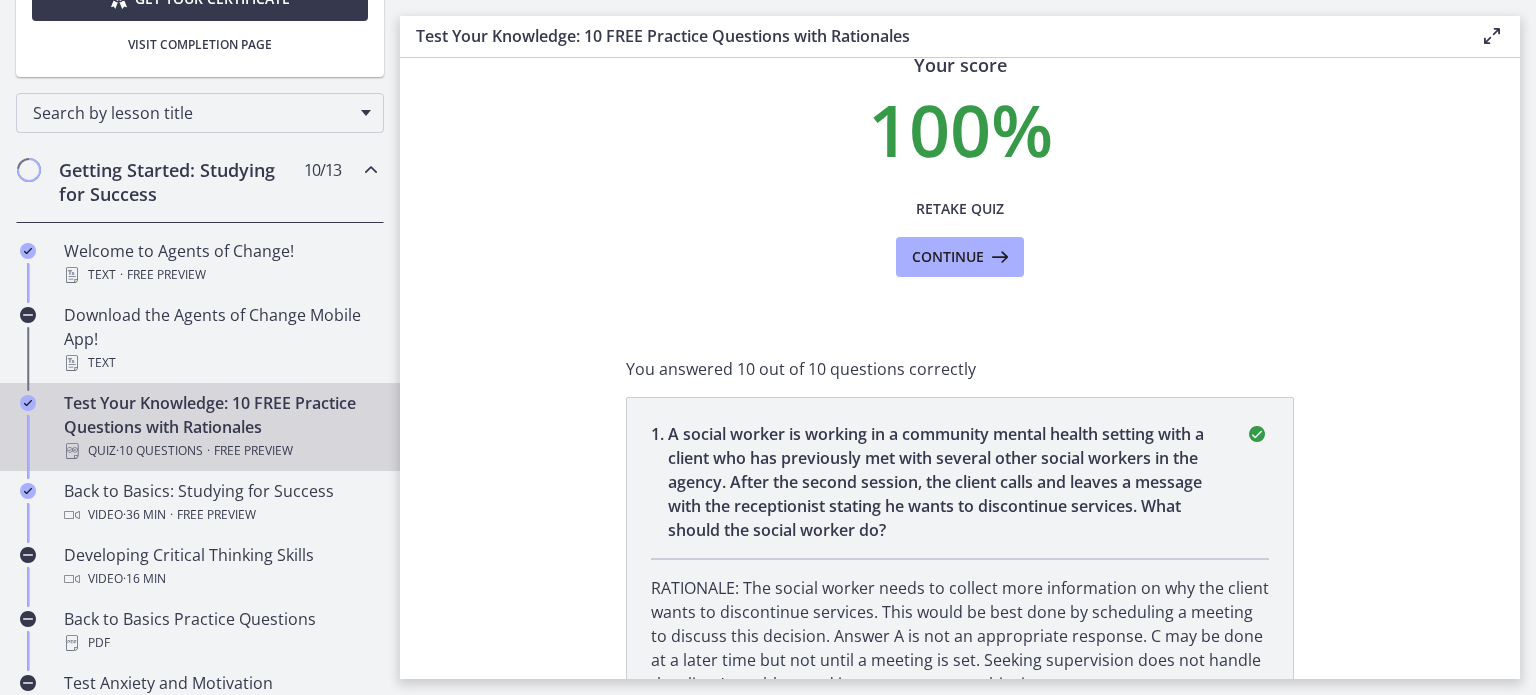 scroll, scrollTop: 0, scrollLeft: 0, axis: both 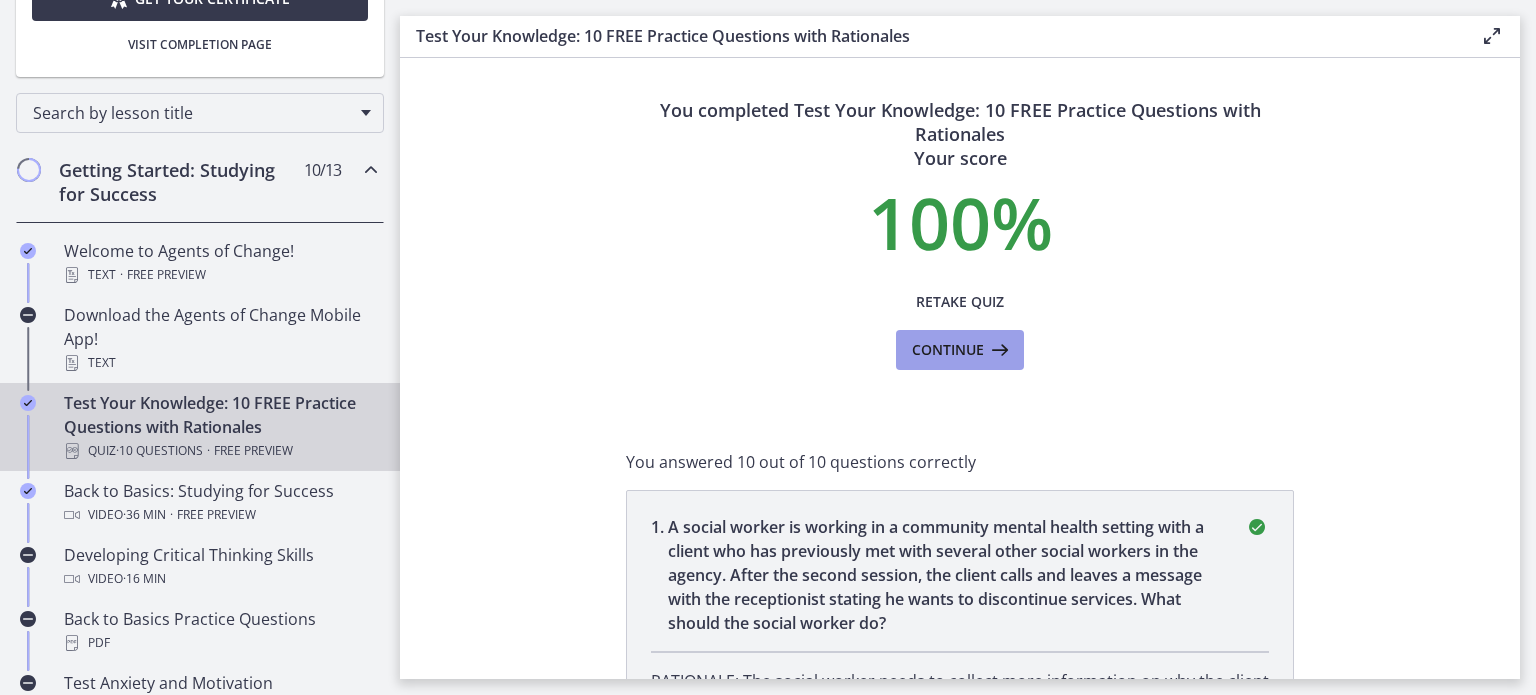 click on "Continue" at bounding box center [960, 350] 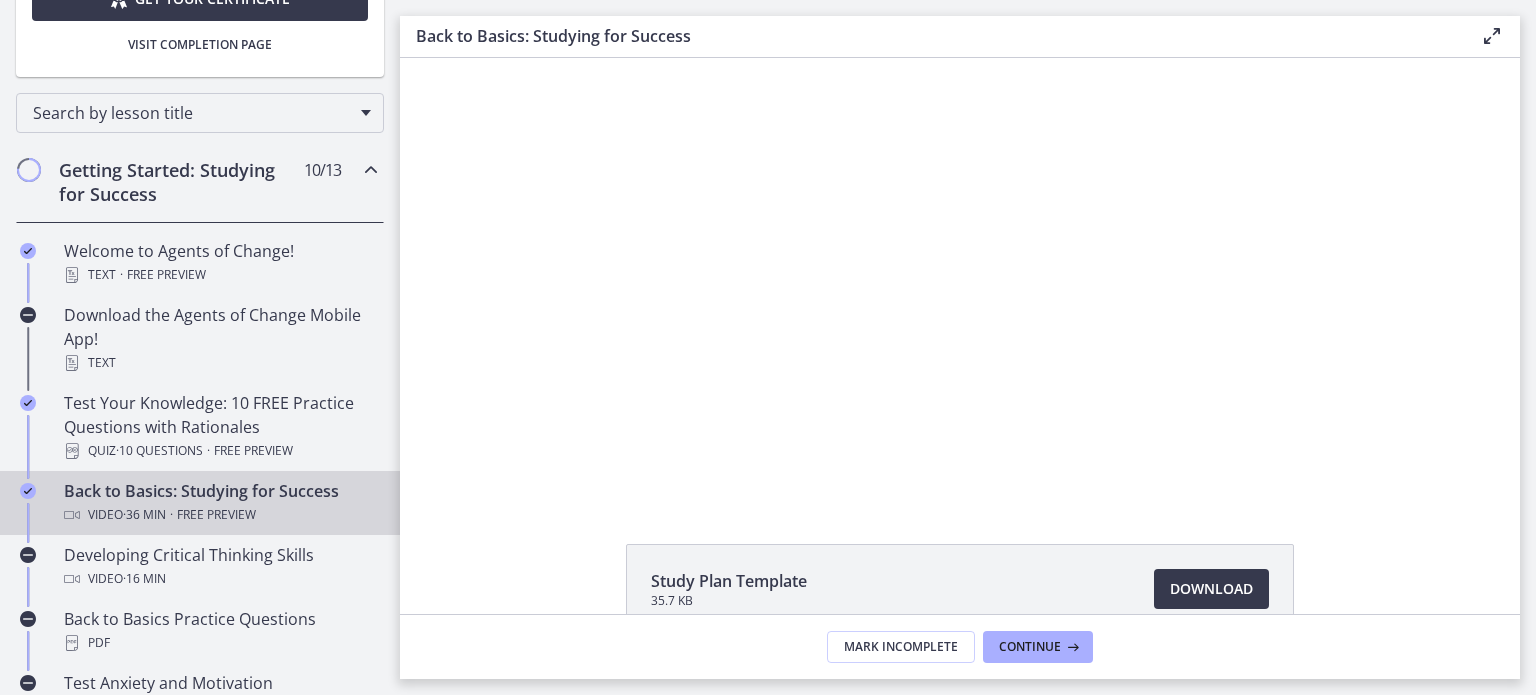 scroll, scrollTop: 0, scrollLeft: 0, axis: both 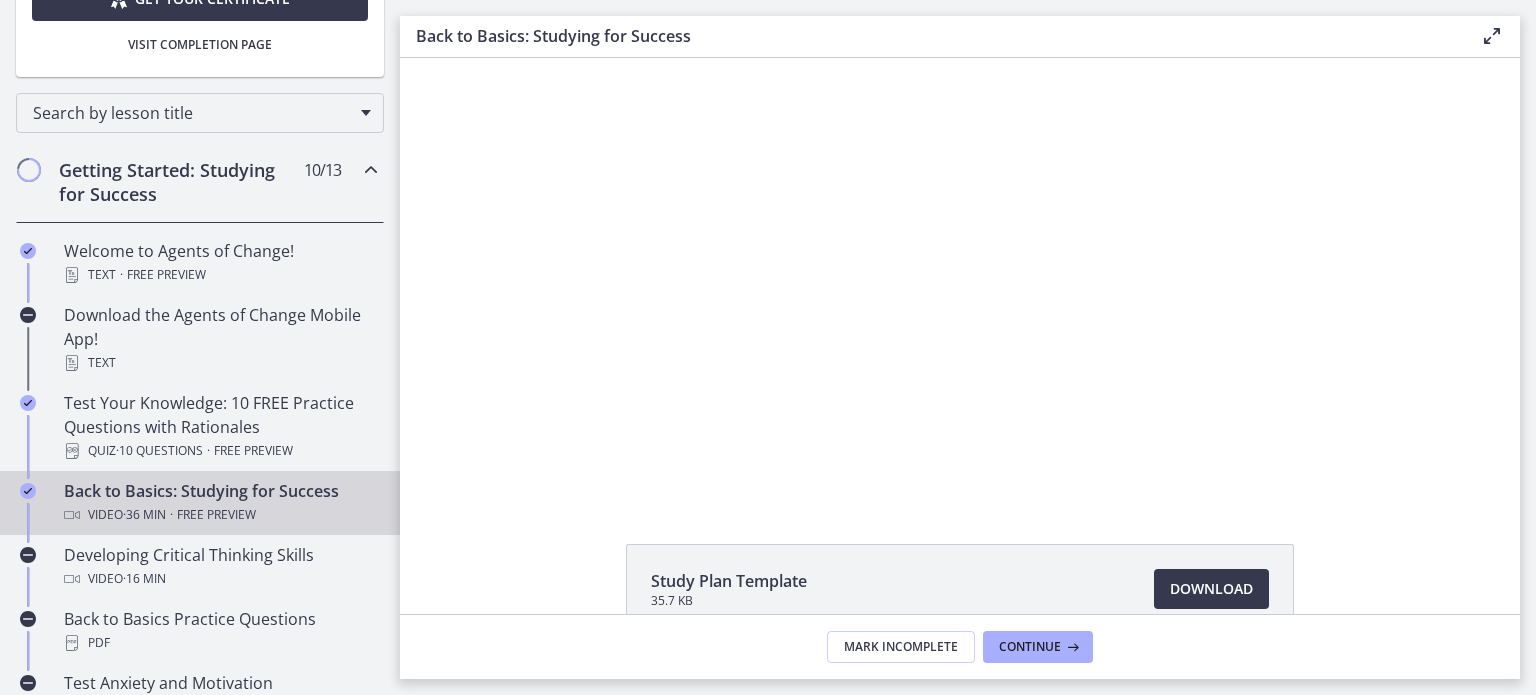 drag, startPoint x: 1523, startPoint y: 183, endPoint x: 1533, endPoint y: 341, distance: 158.31615 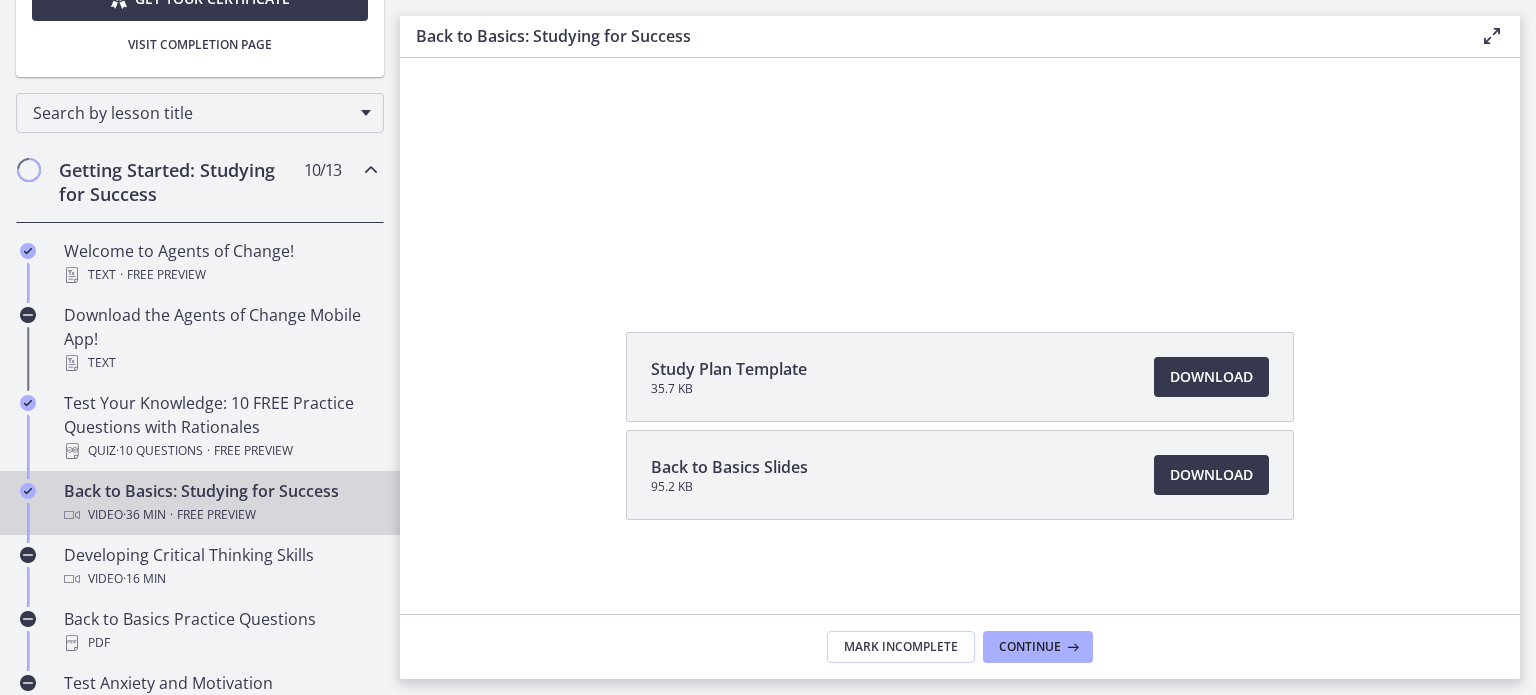 scroll, scrollTop: 1852, scrollLeft: 0, axis: vertical 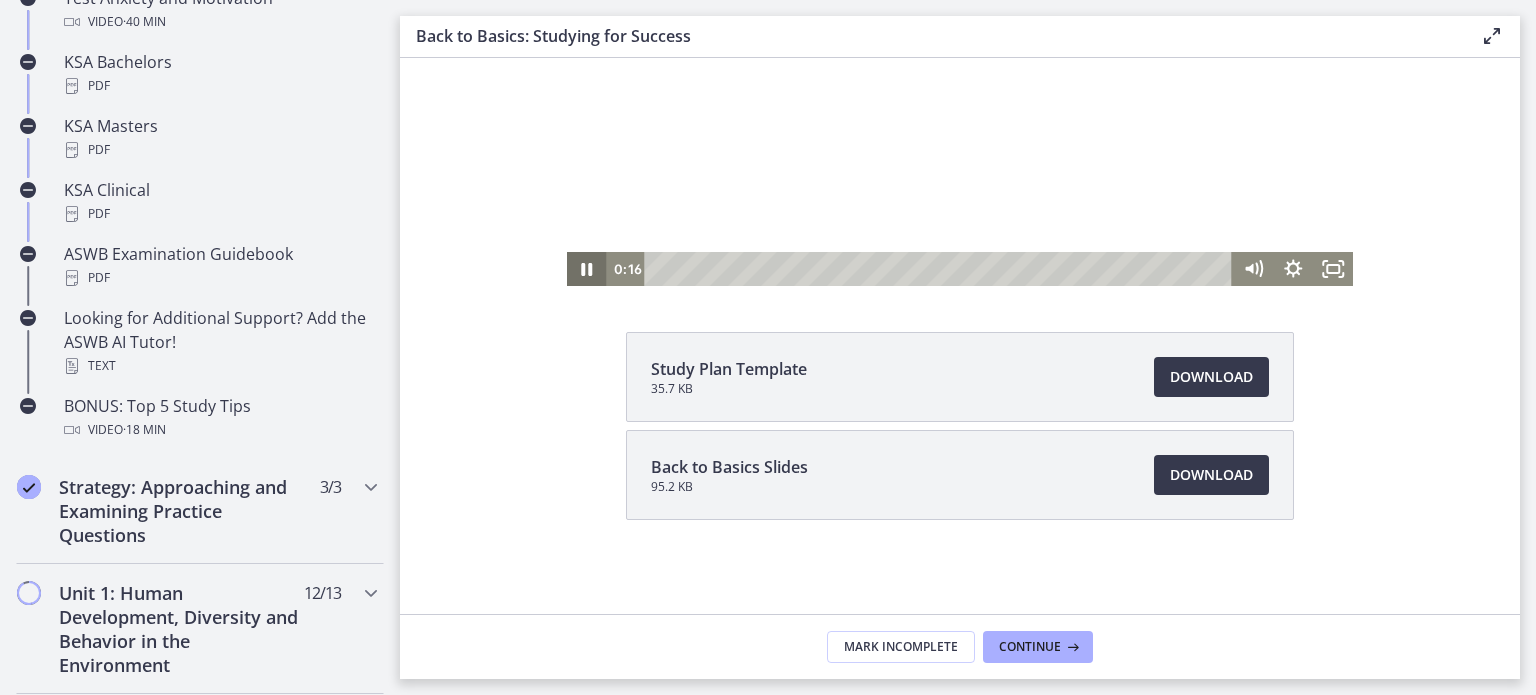 click 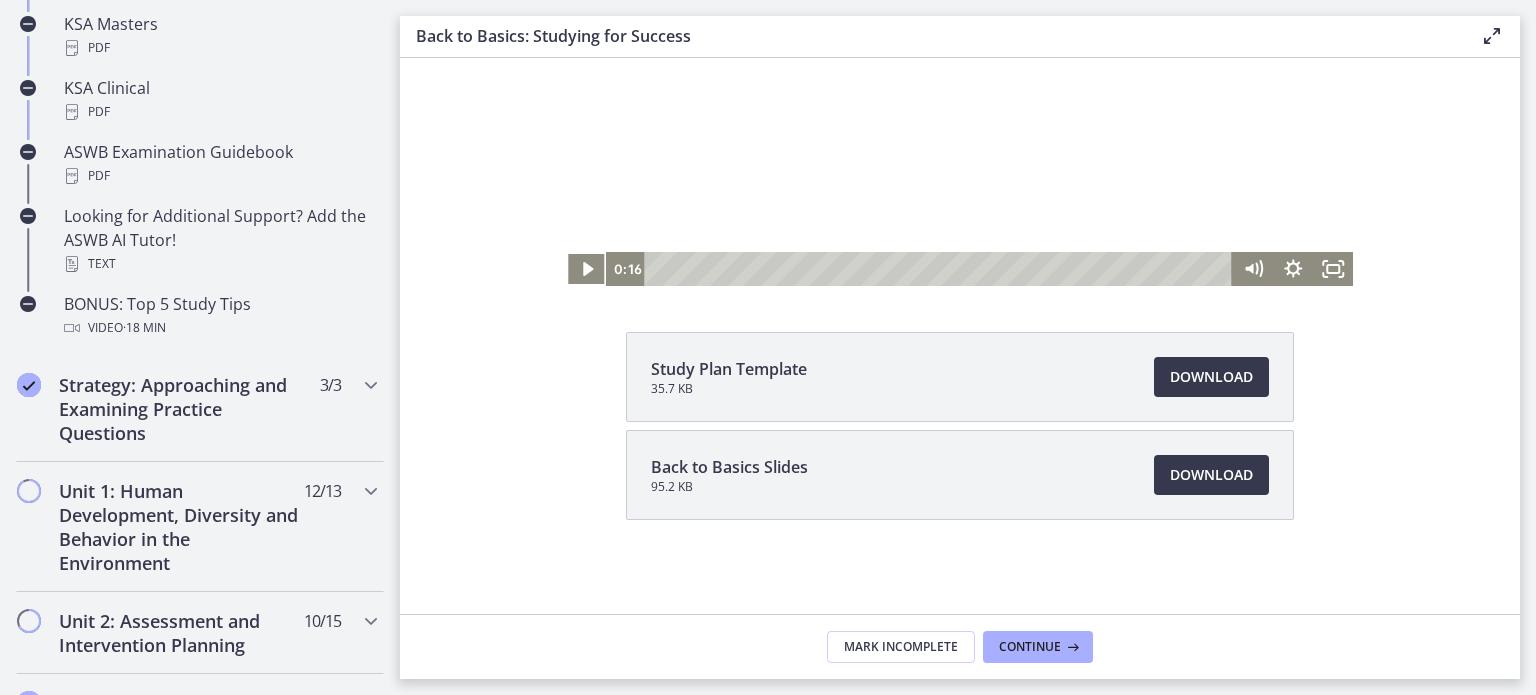 scroll, scrollTop: 1099, scrollLeft: 0, axis: vertical 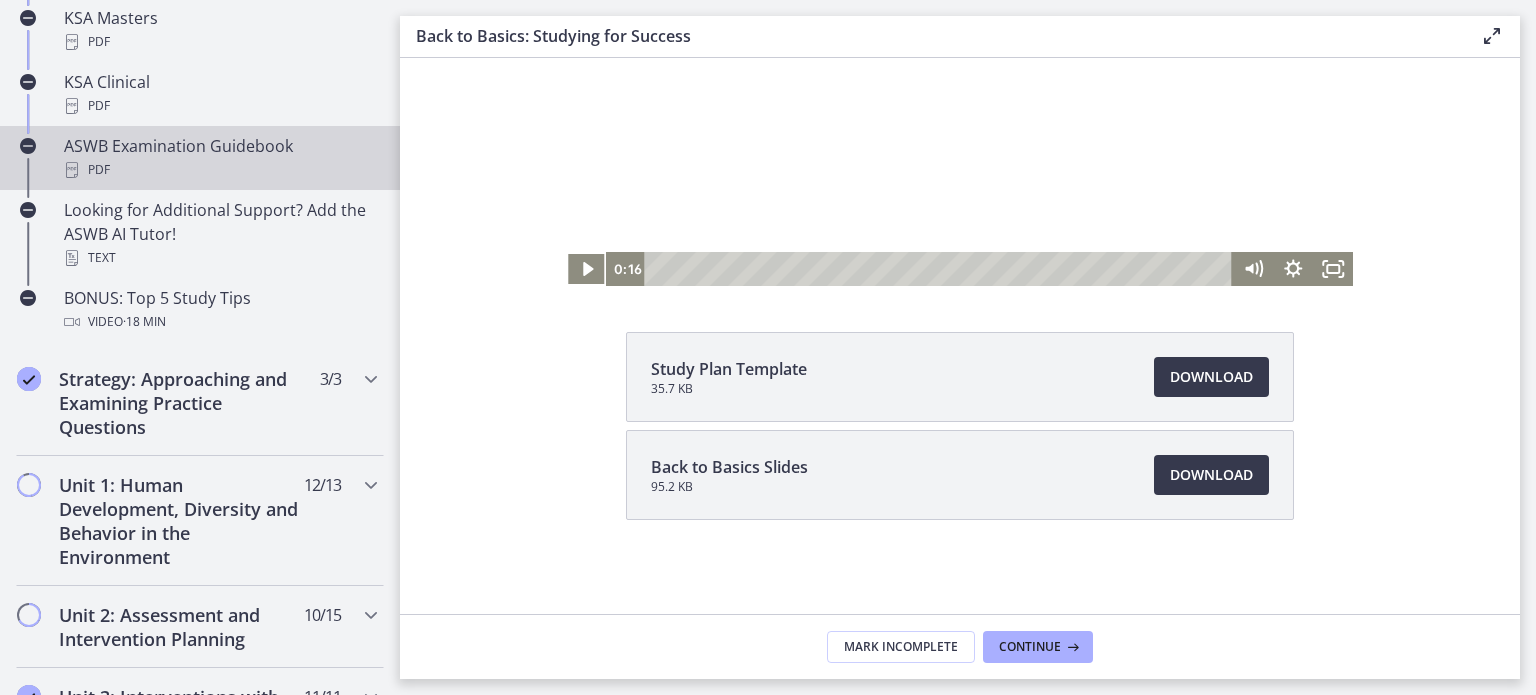 click on "ASWB Examination Guidebook
PDF" at bounding box center [220, 158] 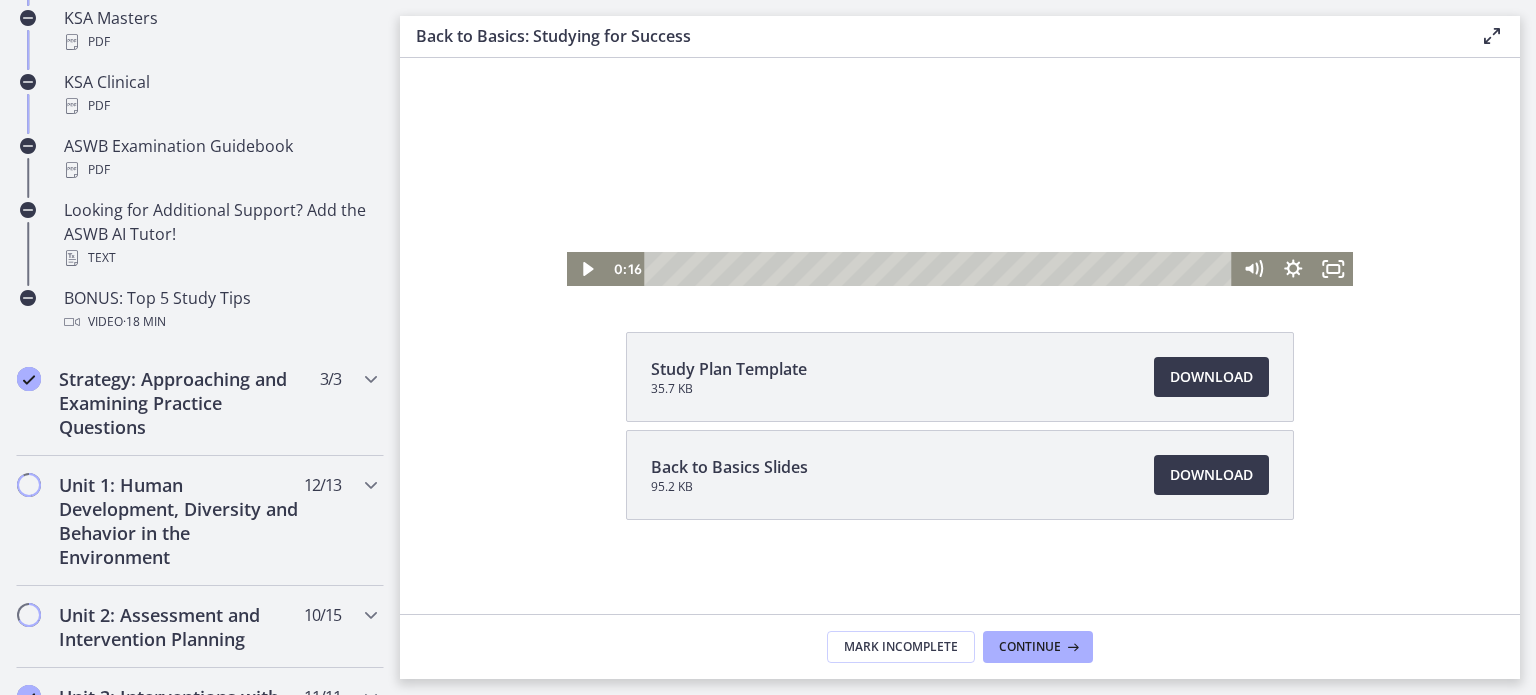 scroll, scrollTop: 0, scrollLeft: 0, axis: both 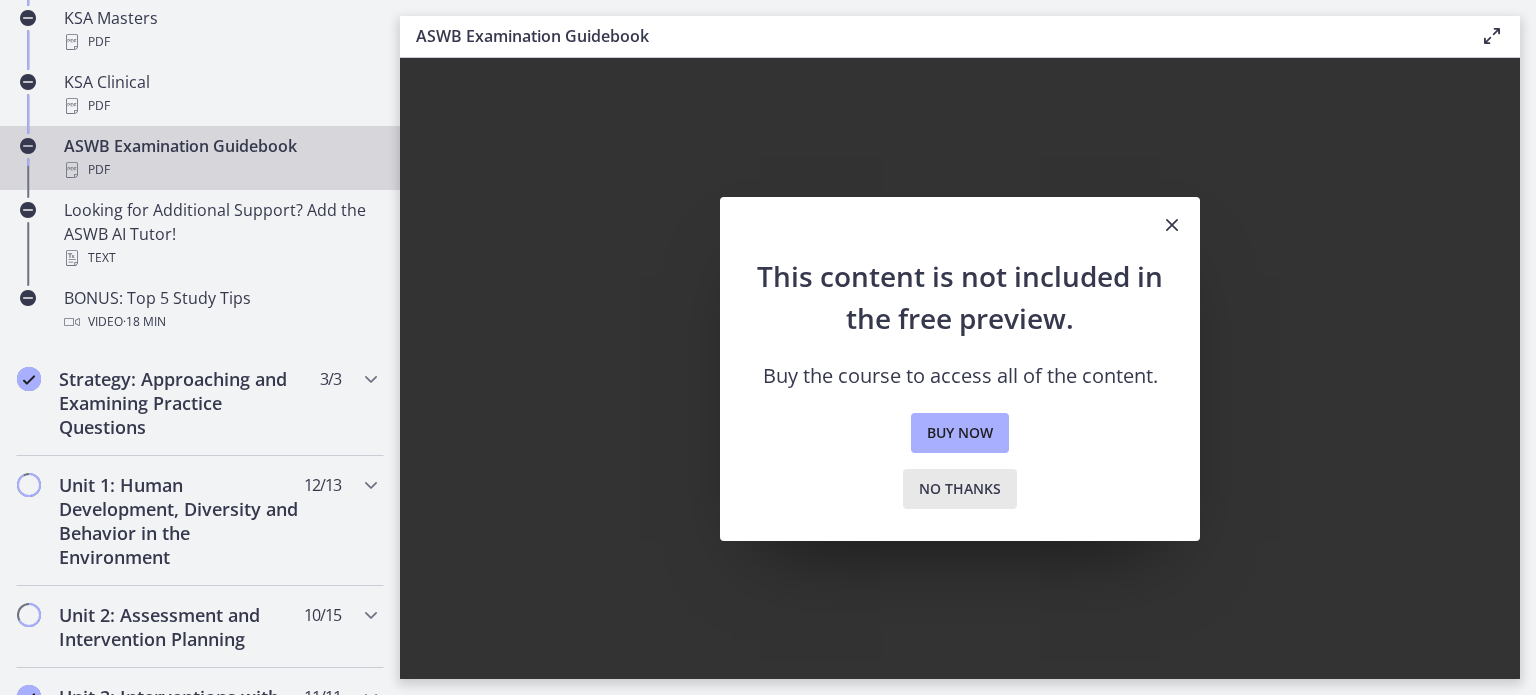 click on "No thanks" at bounding box center (960, 489) 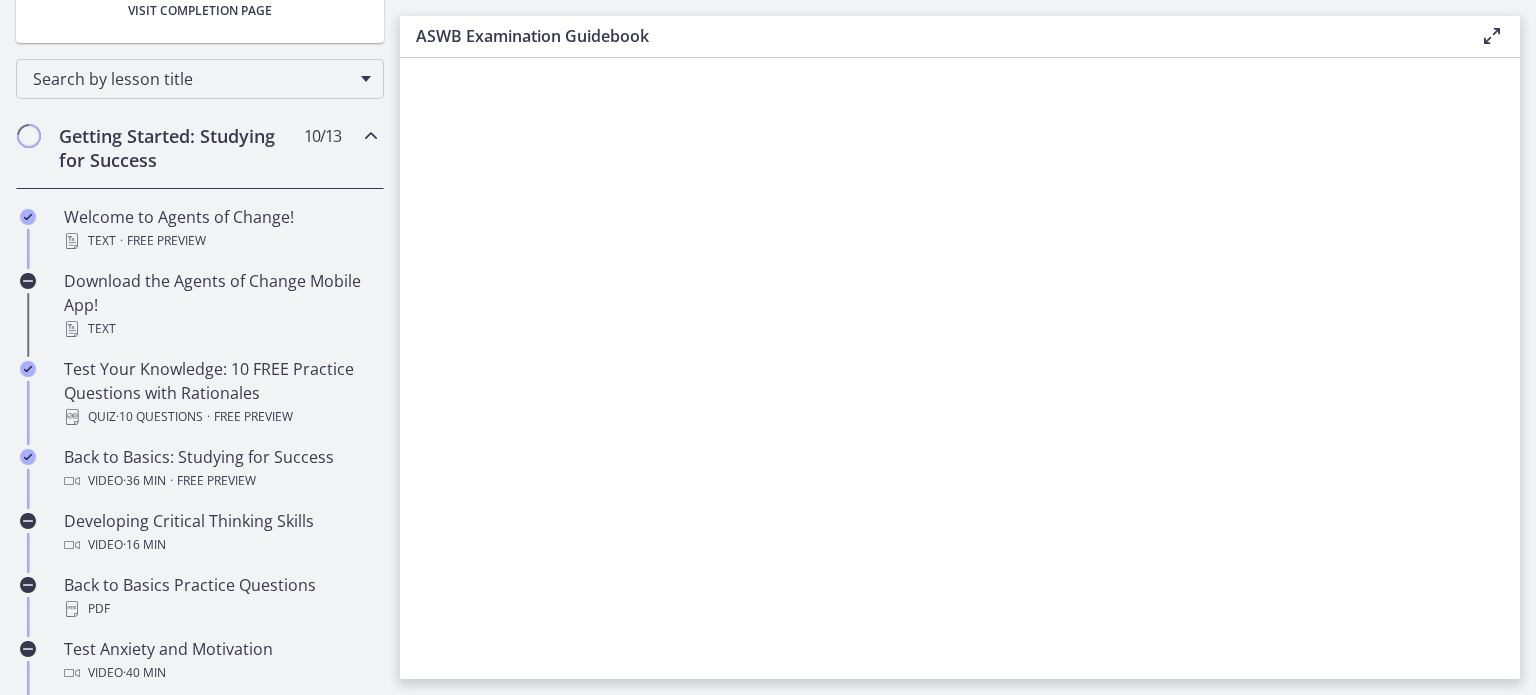 scroll, scrollTop: 0, scrollLeft: 0, axis: both 